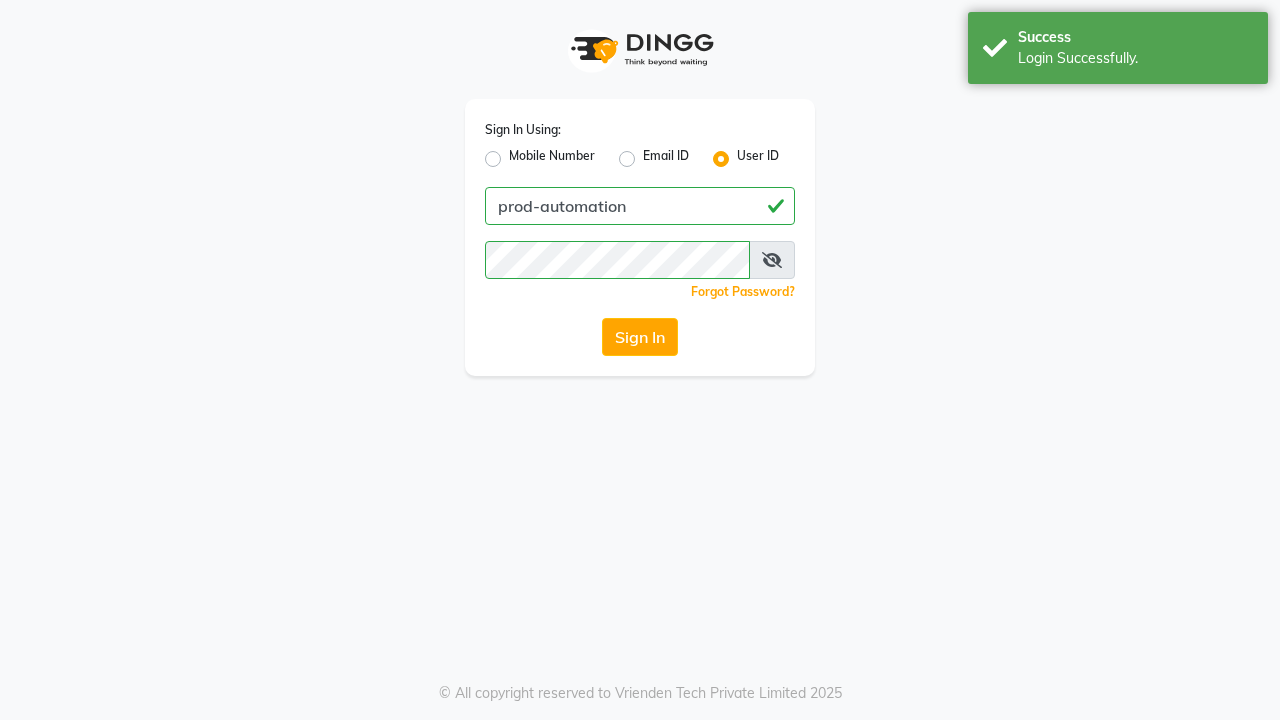 scroll, scrollTop: 0, scrollLeft: 0, axis: both 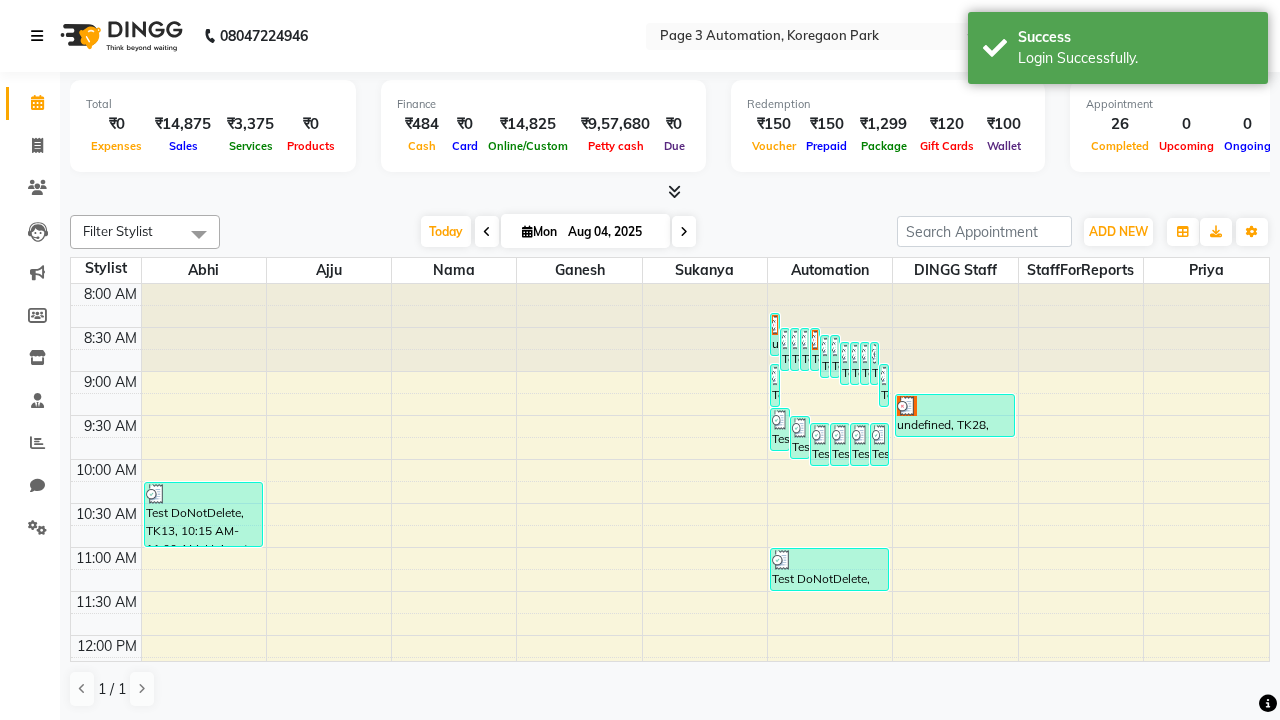 click at bounding box center [37, 36] 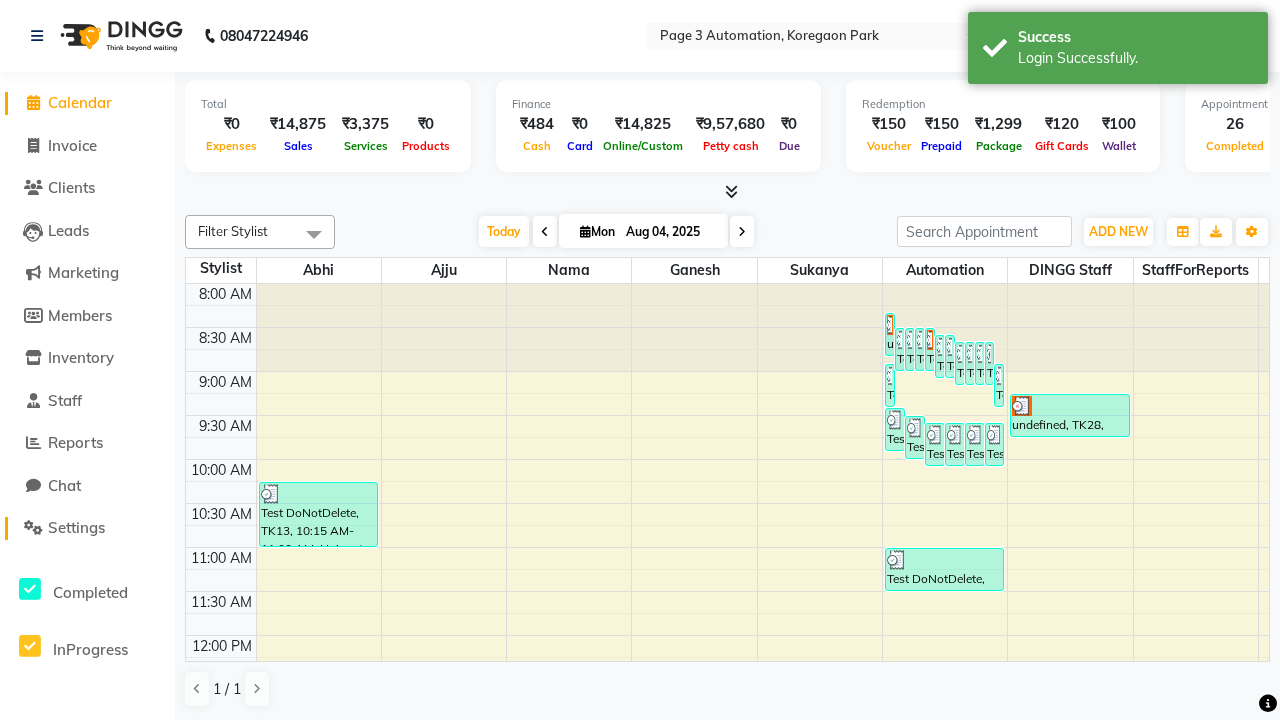 click on "Settings" 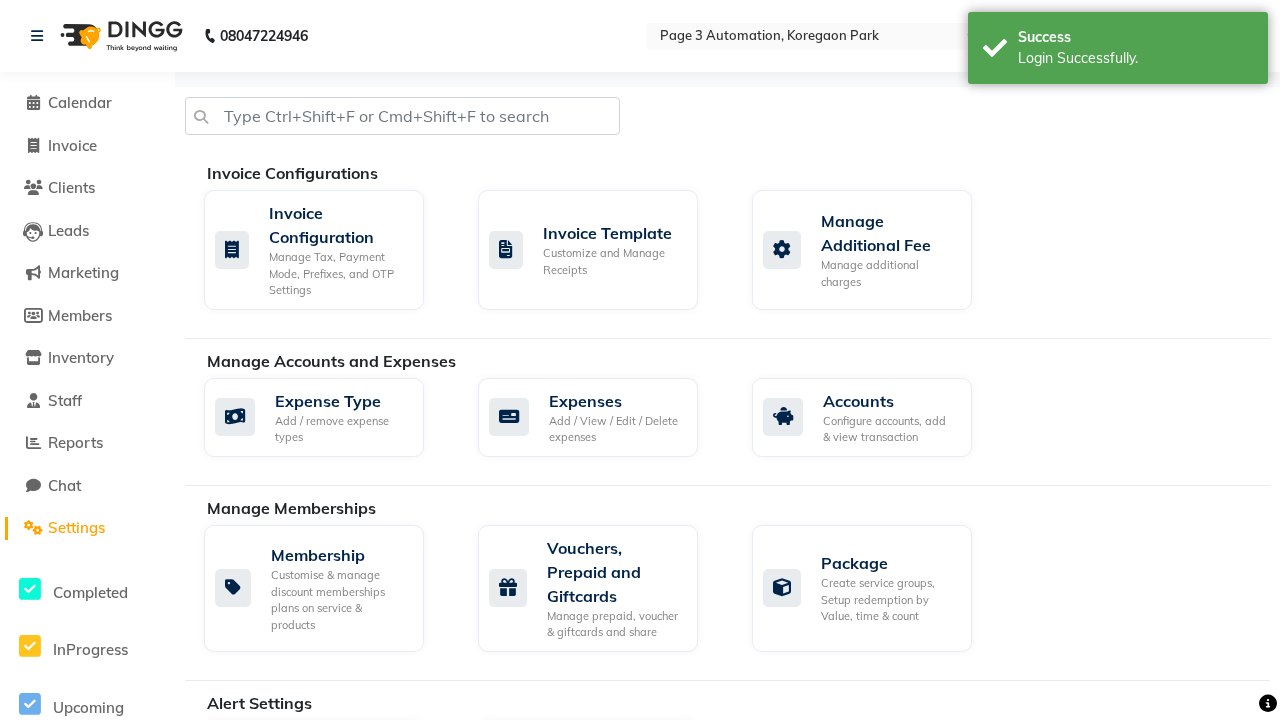 click on "Manage reset opening cash, change password." 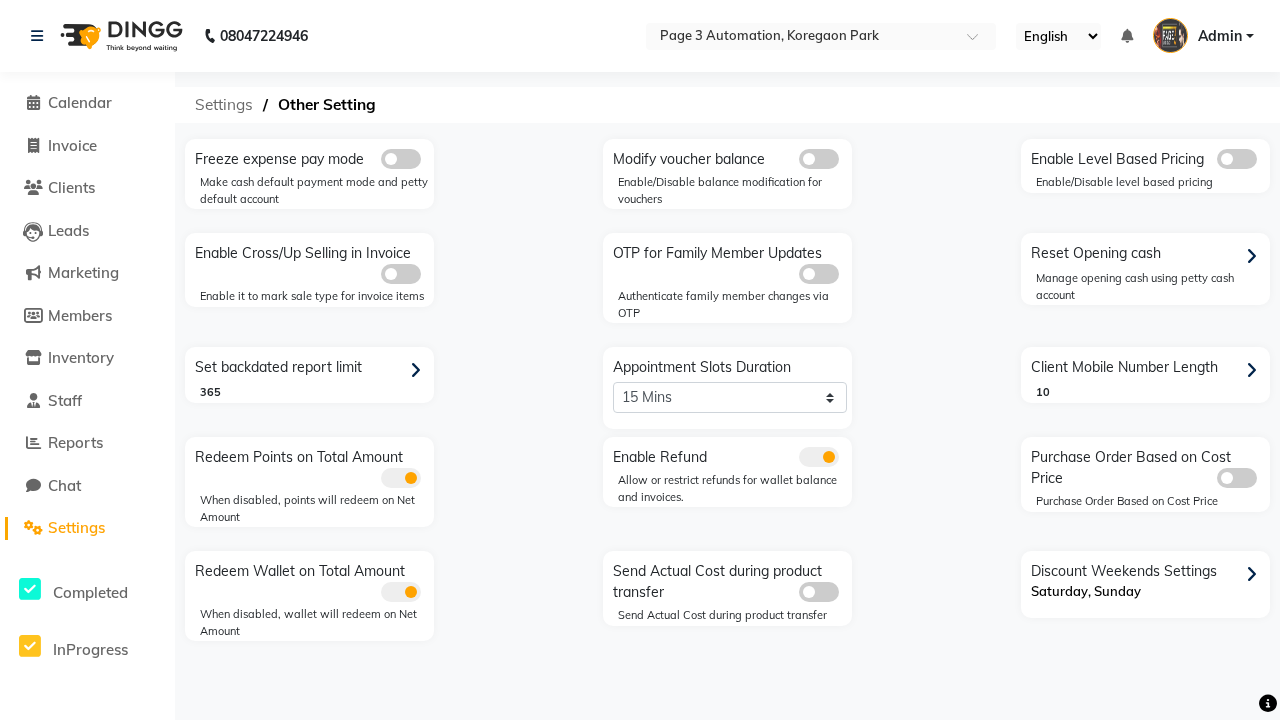 click on "Settings" 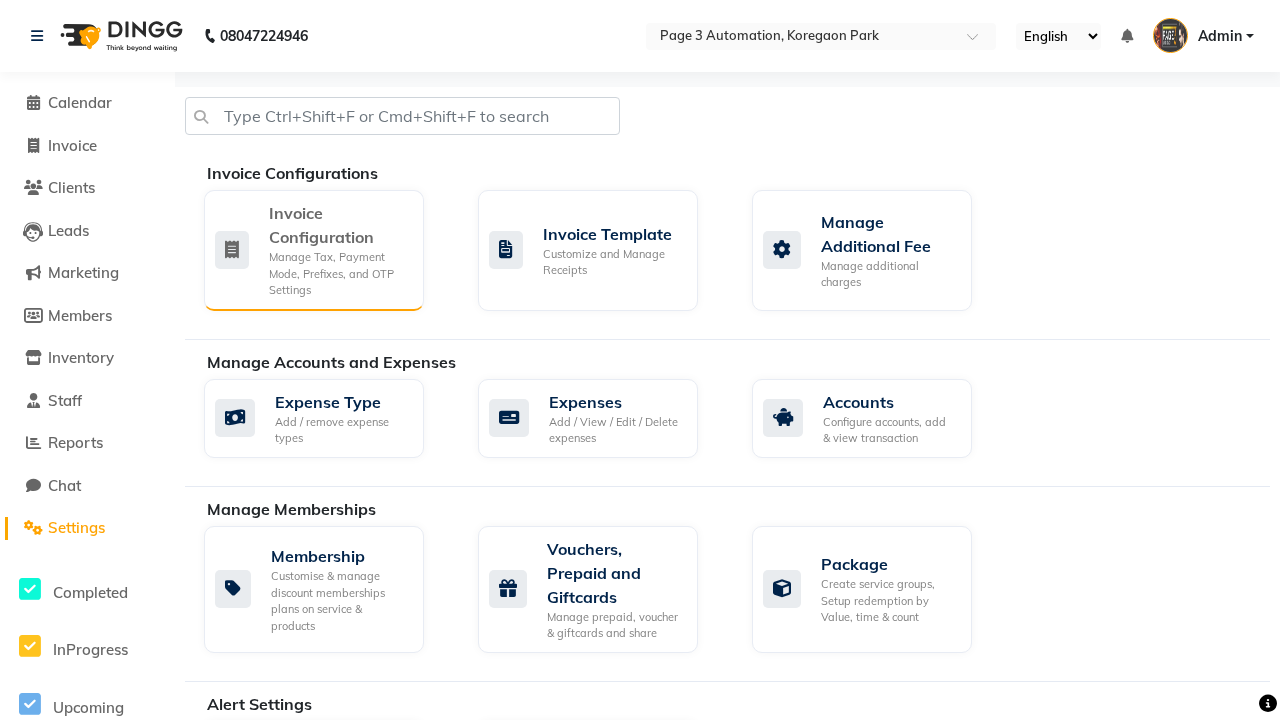 click on "Manage Tax, Payment Mode, Prefixes, and OTP Settings" 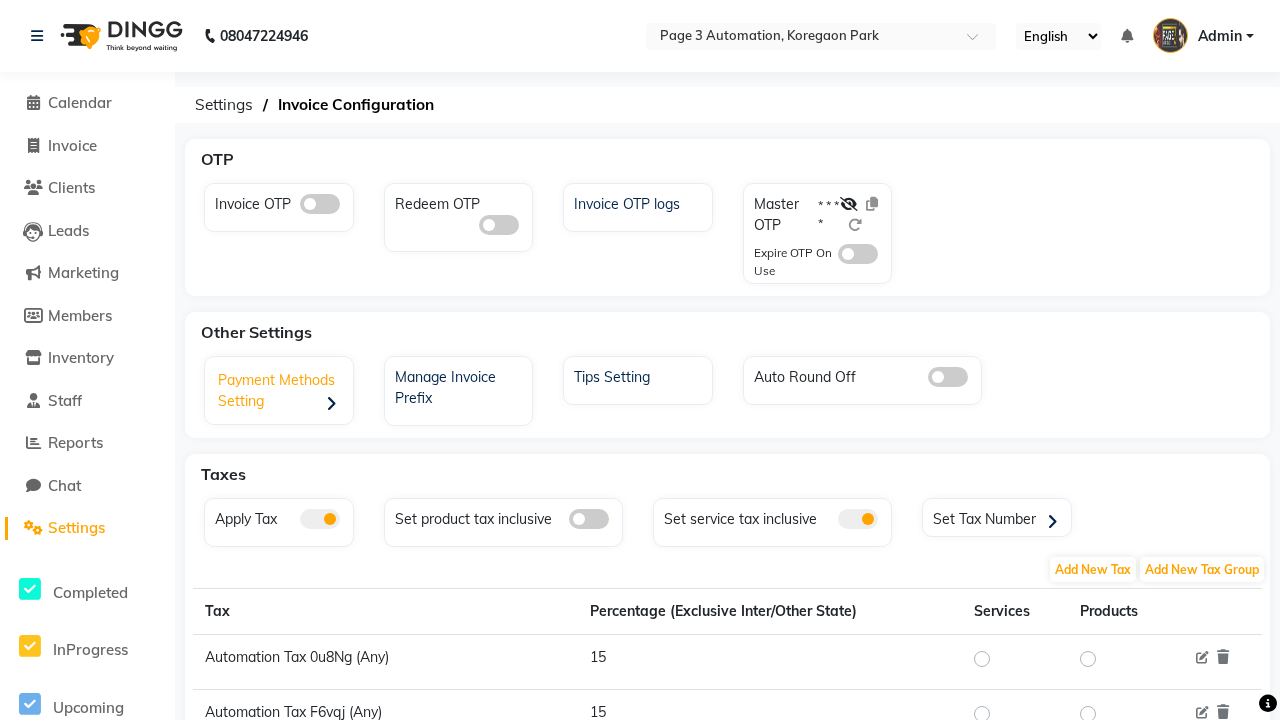 click on "Payment Methods Setting" 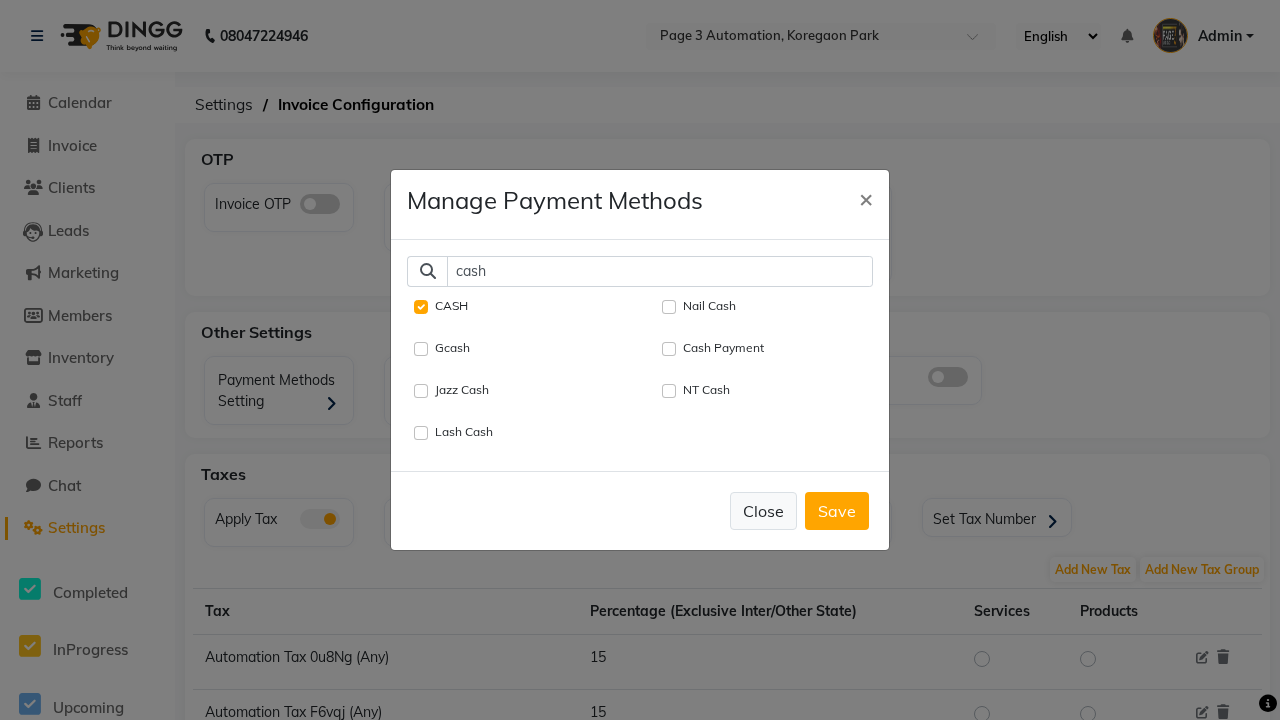 type on "cash" 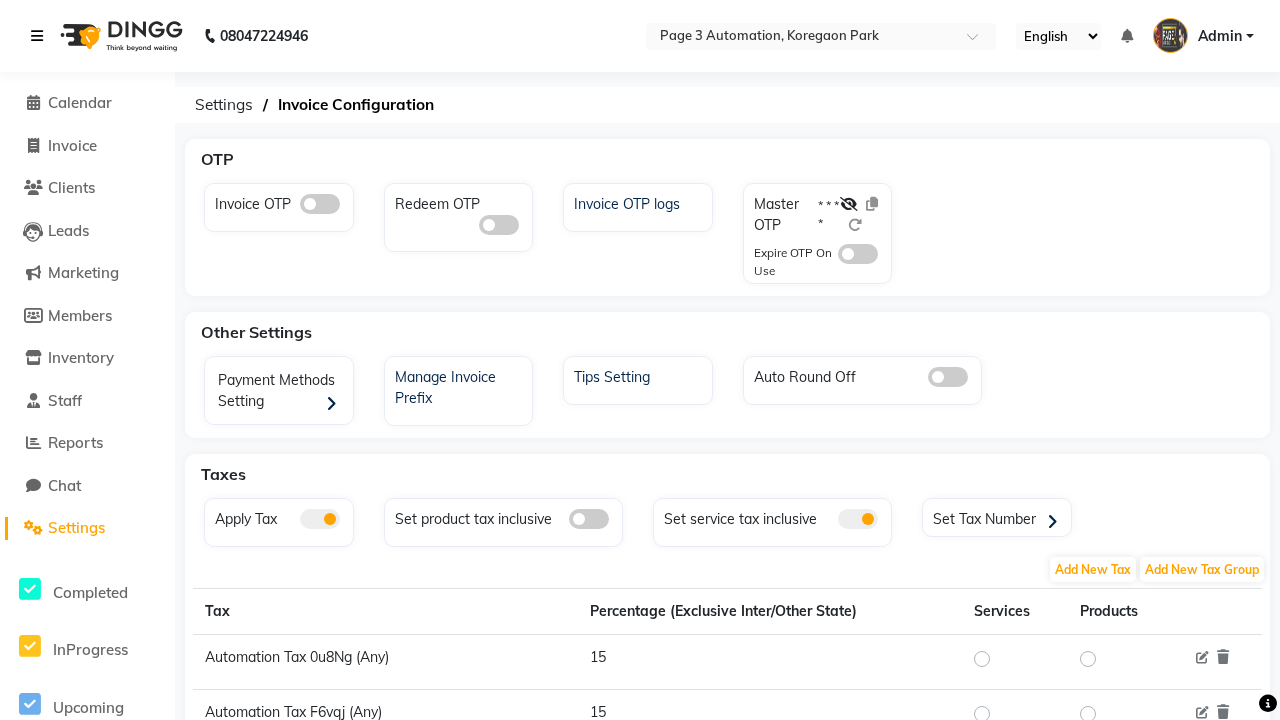 click at bounding box center (37, 36) 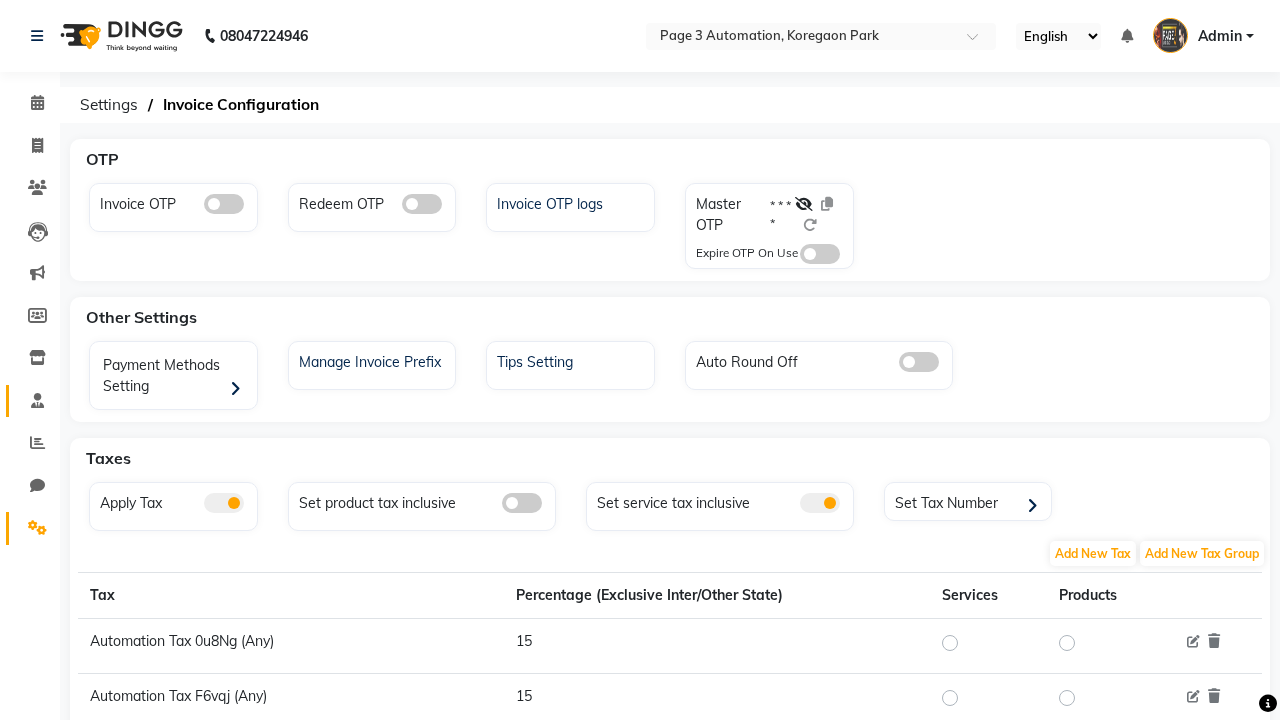 click 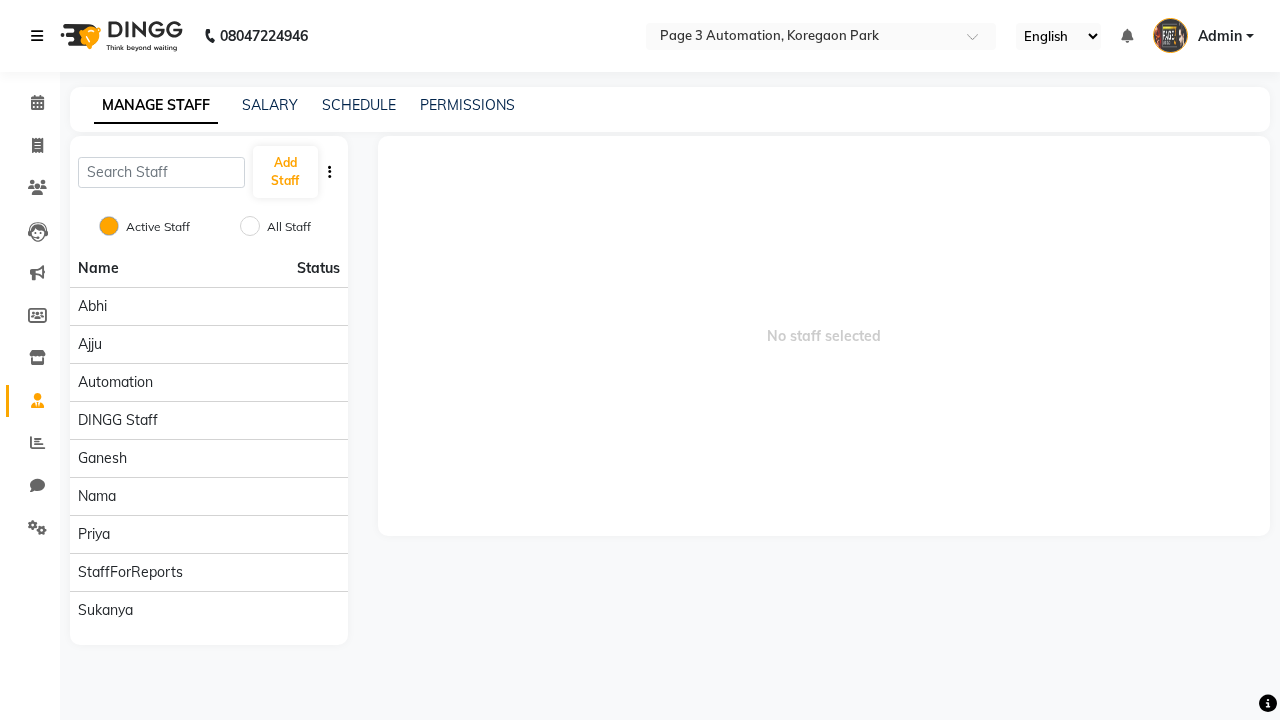 click at bounding box center (37, 36) 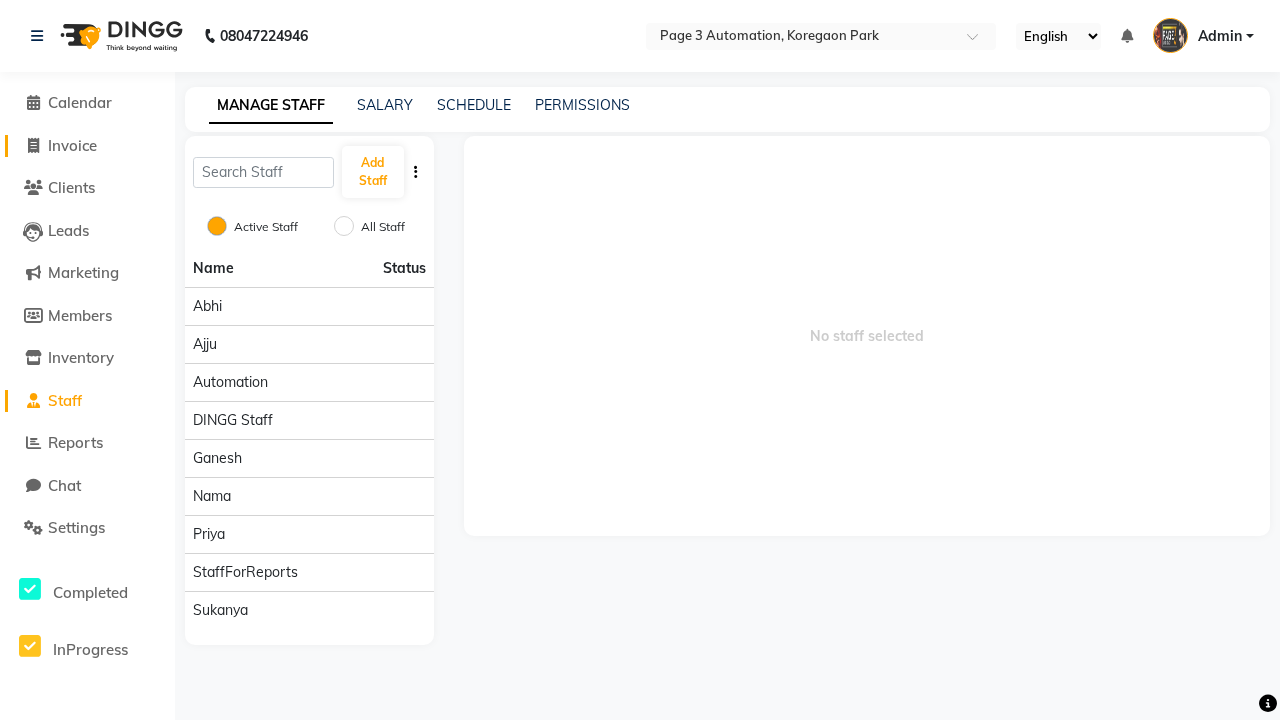 click on "Invoice" 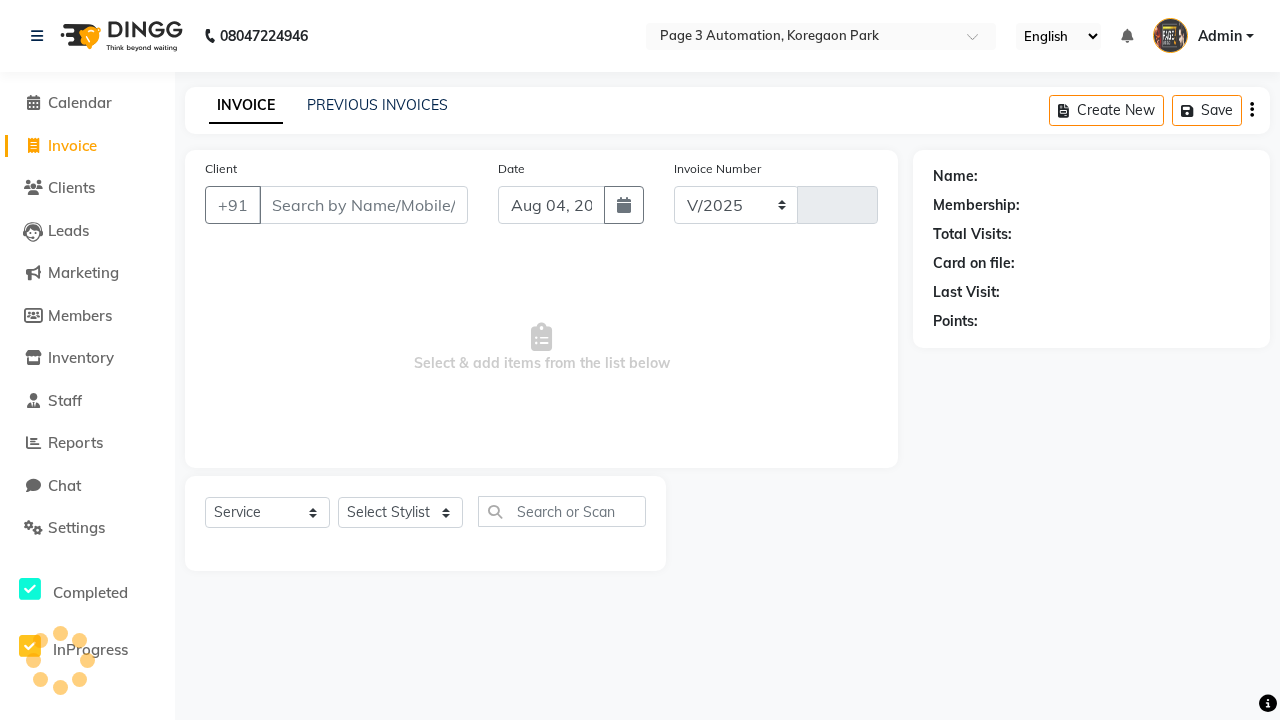 select on "2774" 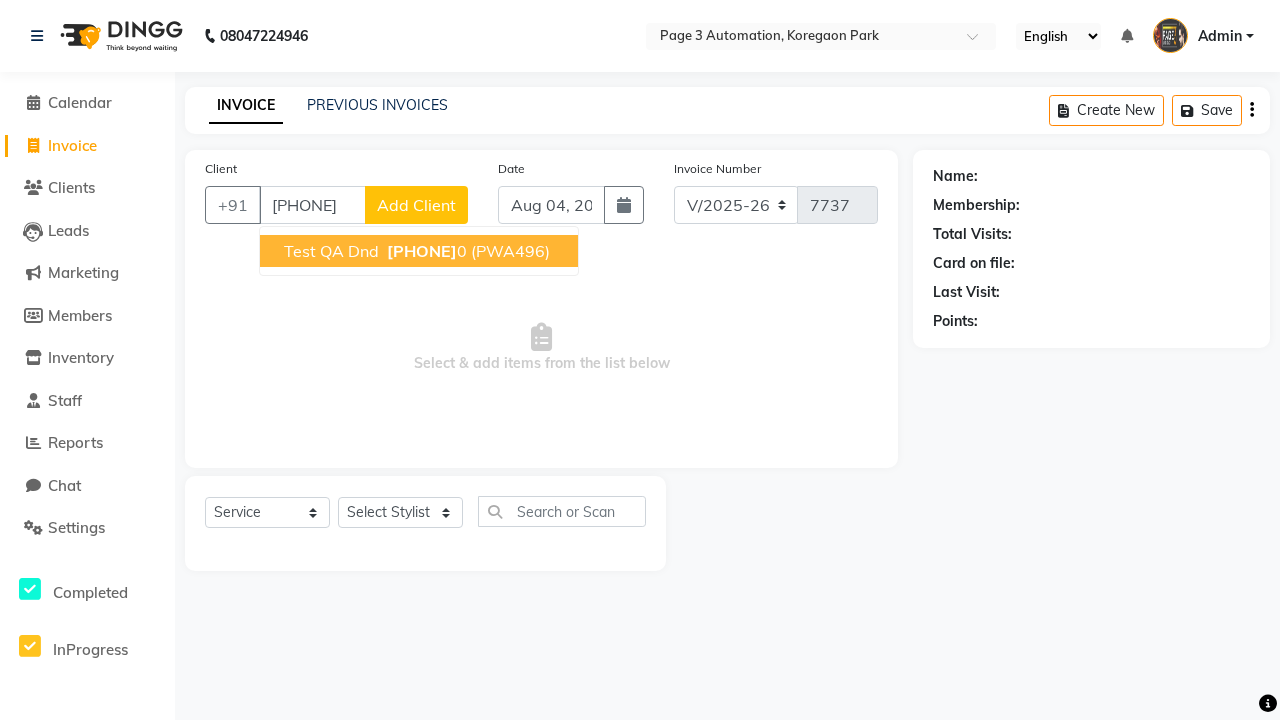 click on "[PHONE]" at bounding box center (422, 251) 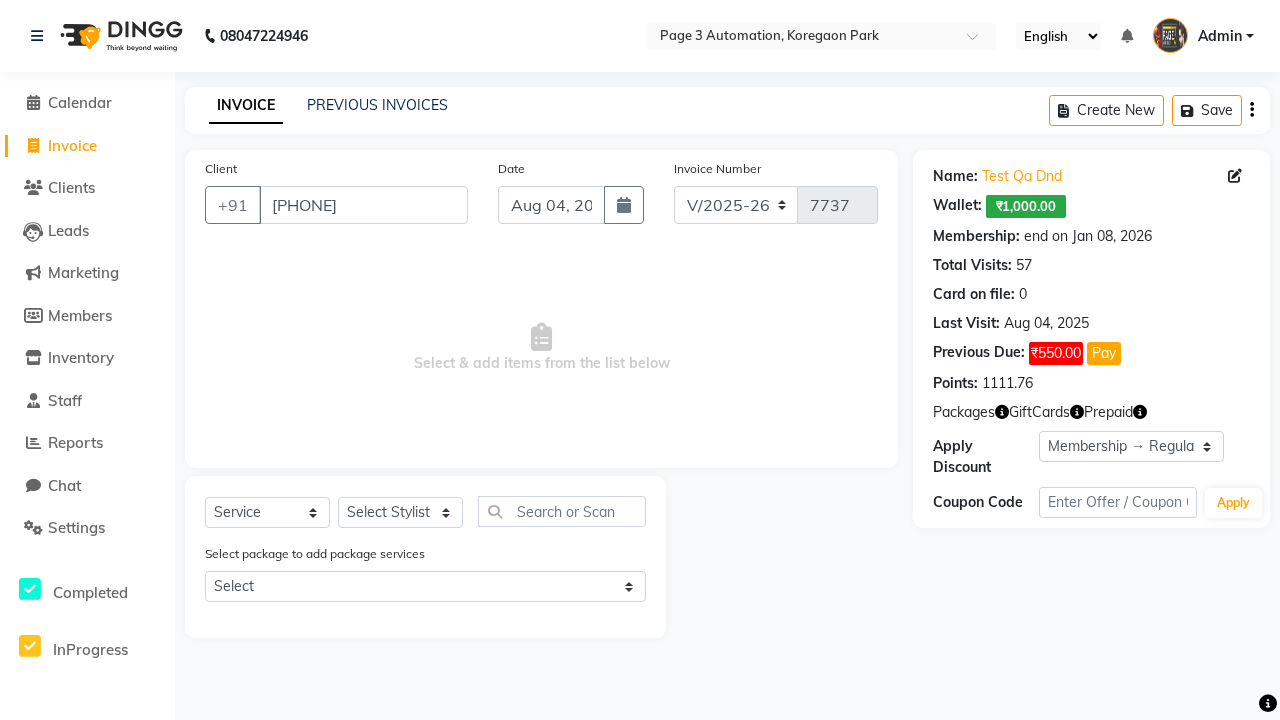 select on "0:" 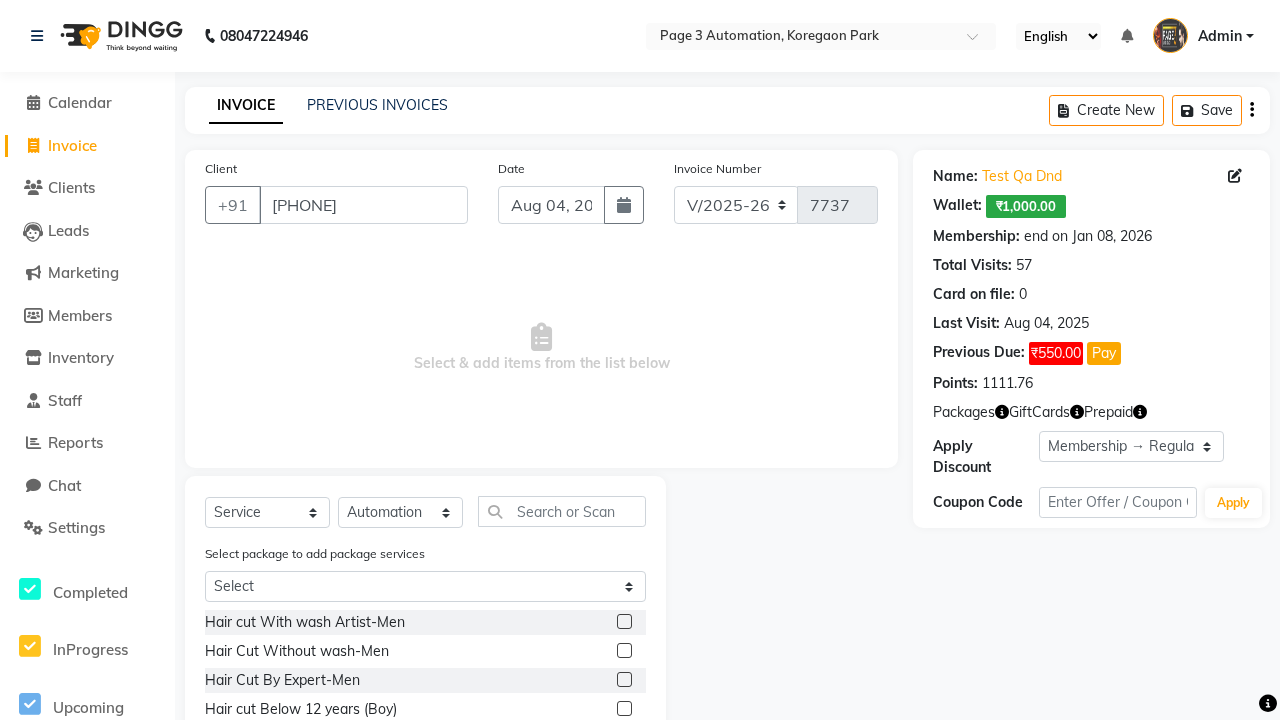 click 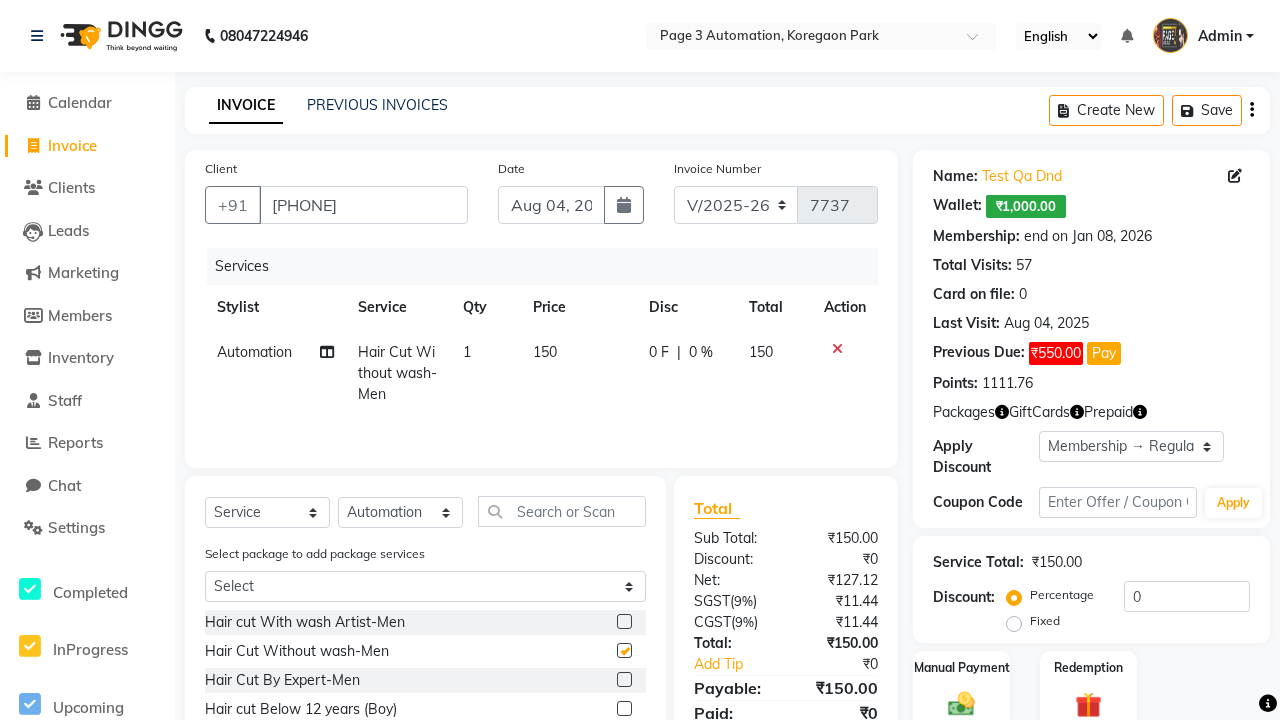checkbox on "false" 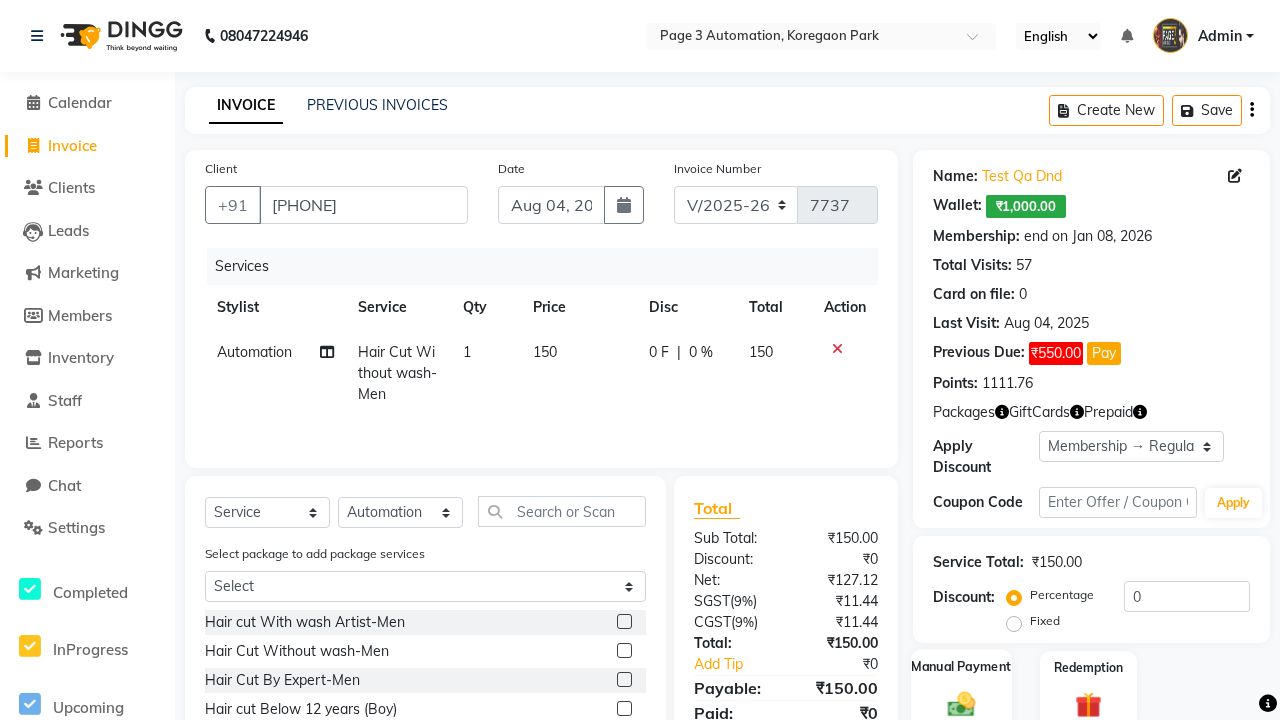 click 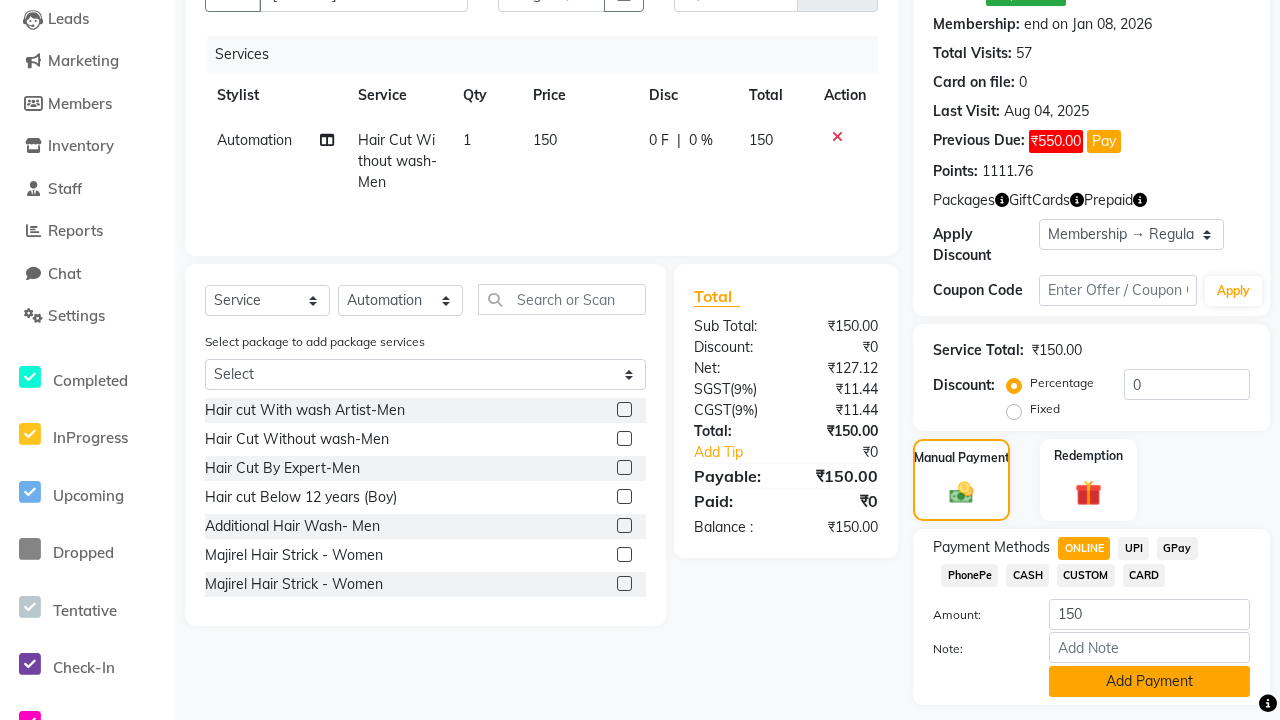 click on "Add Payment" 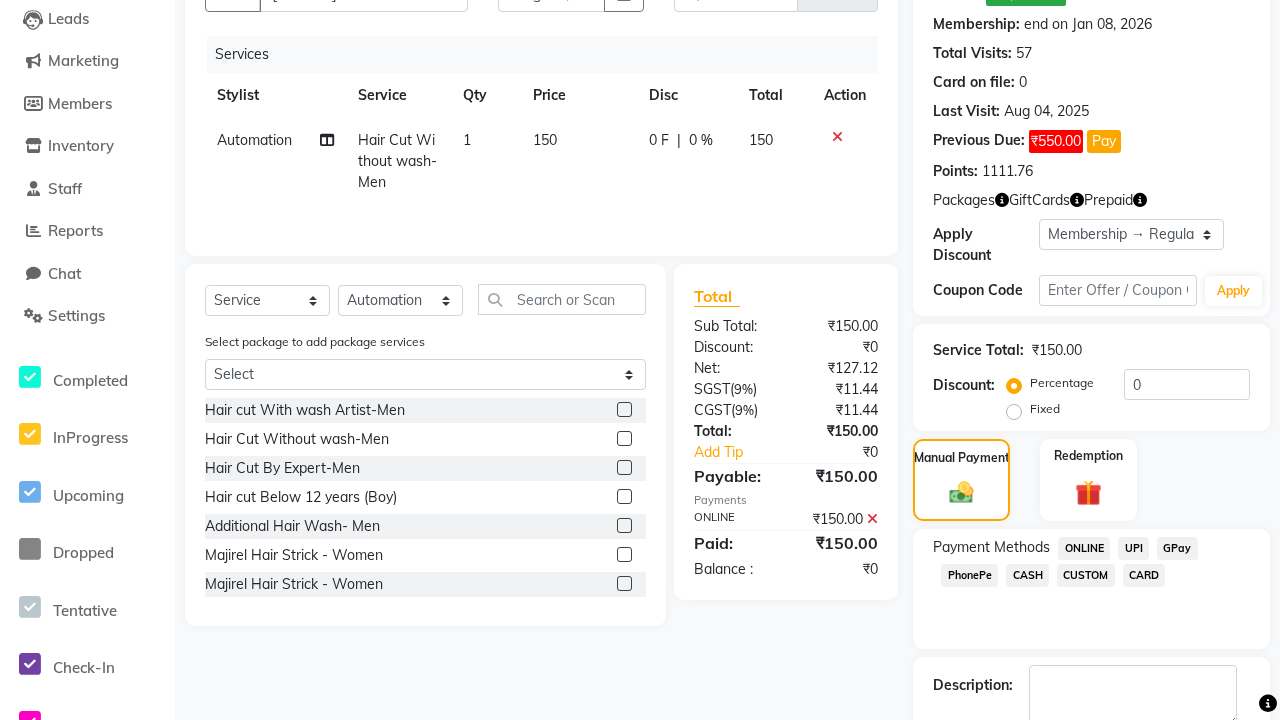 click 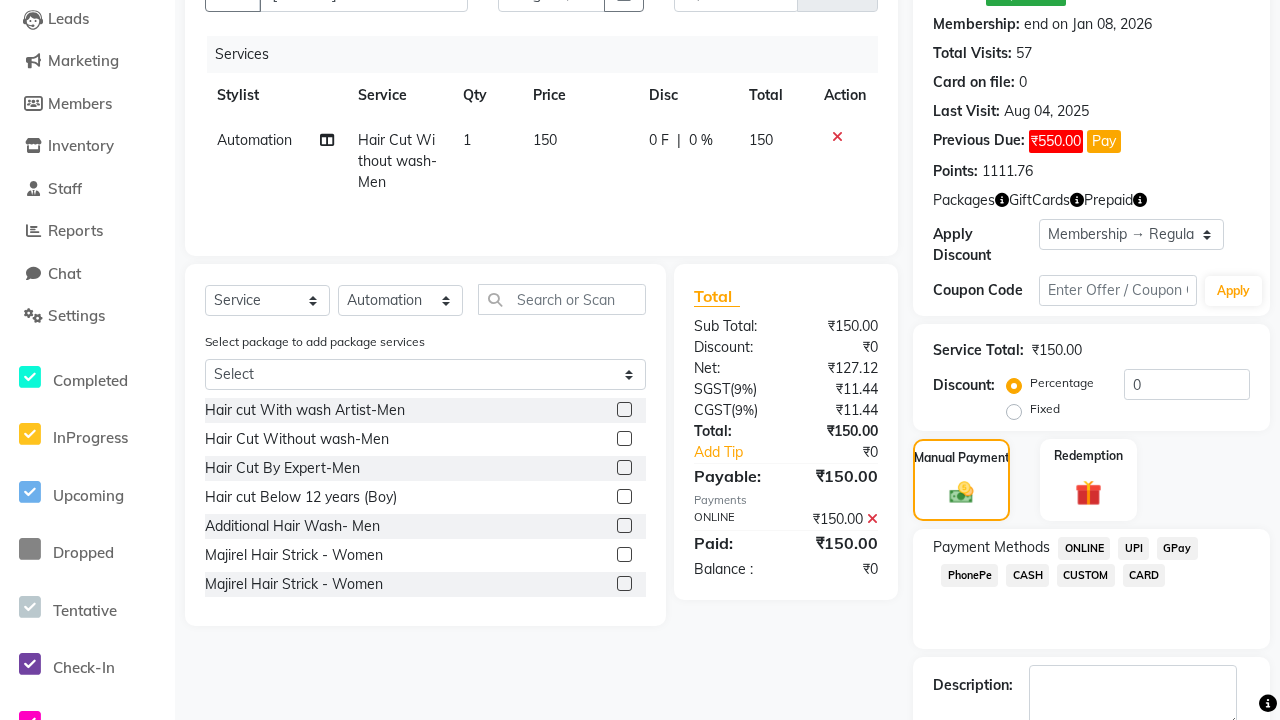 click at bounding box center (1031, 755) 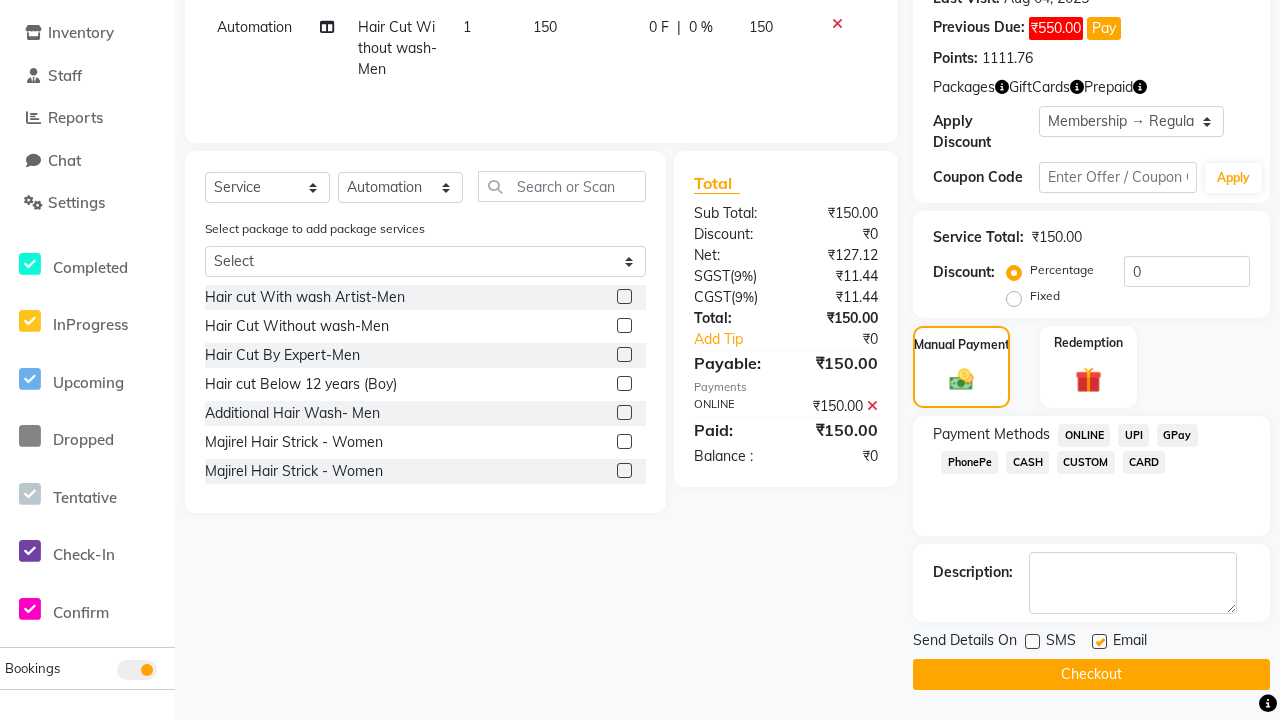 click 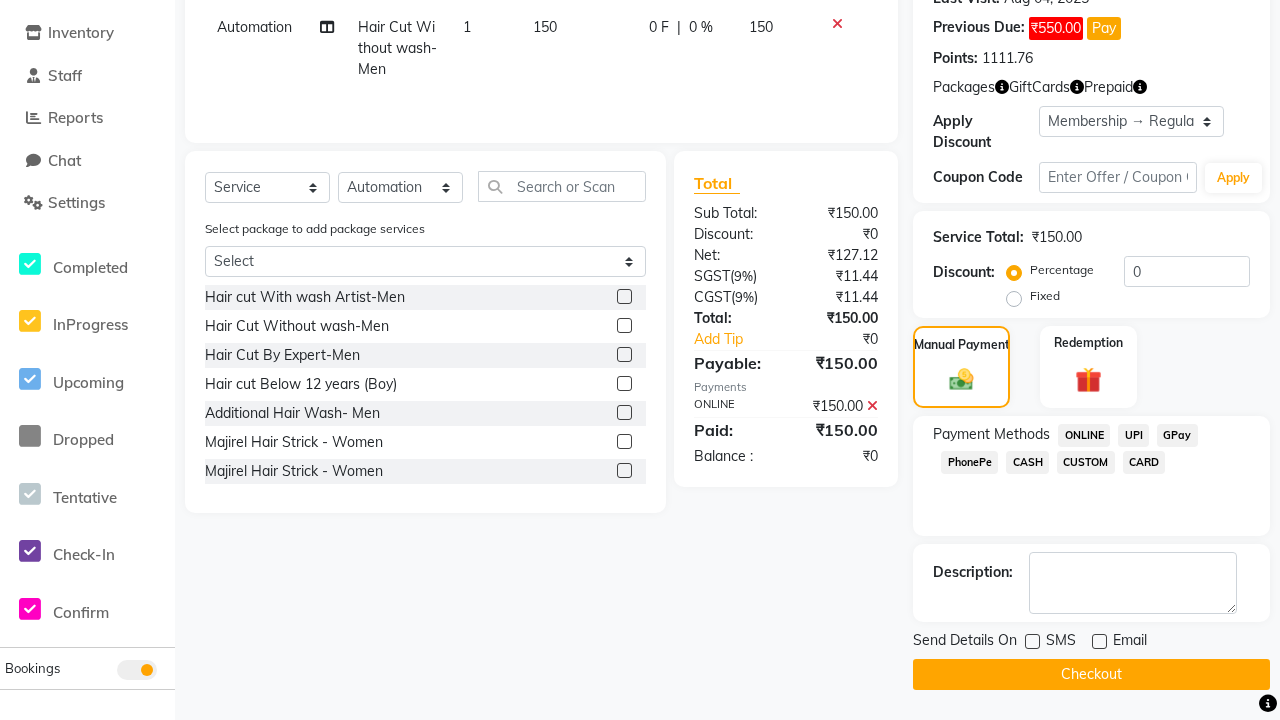 click on "Checkout" 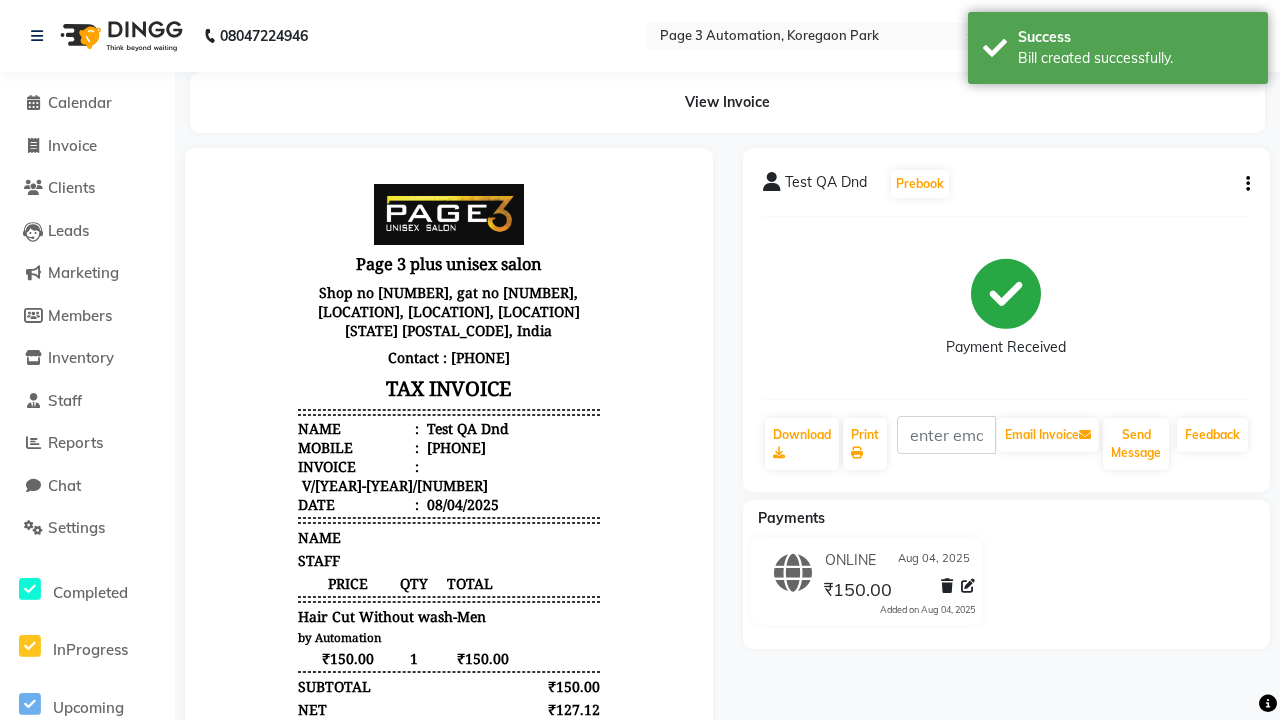 scroll, scrollTop: 0, scrollLeft: 0, axis: both 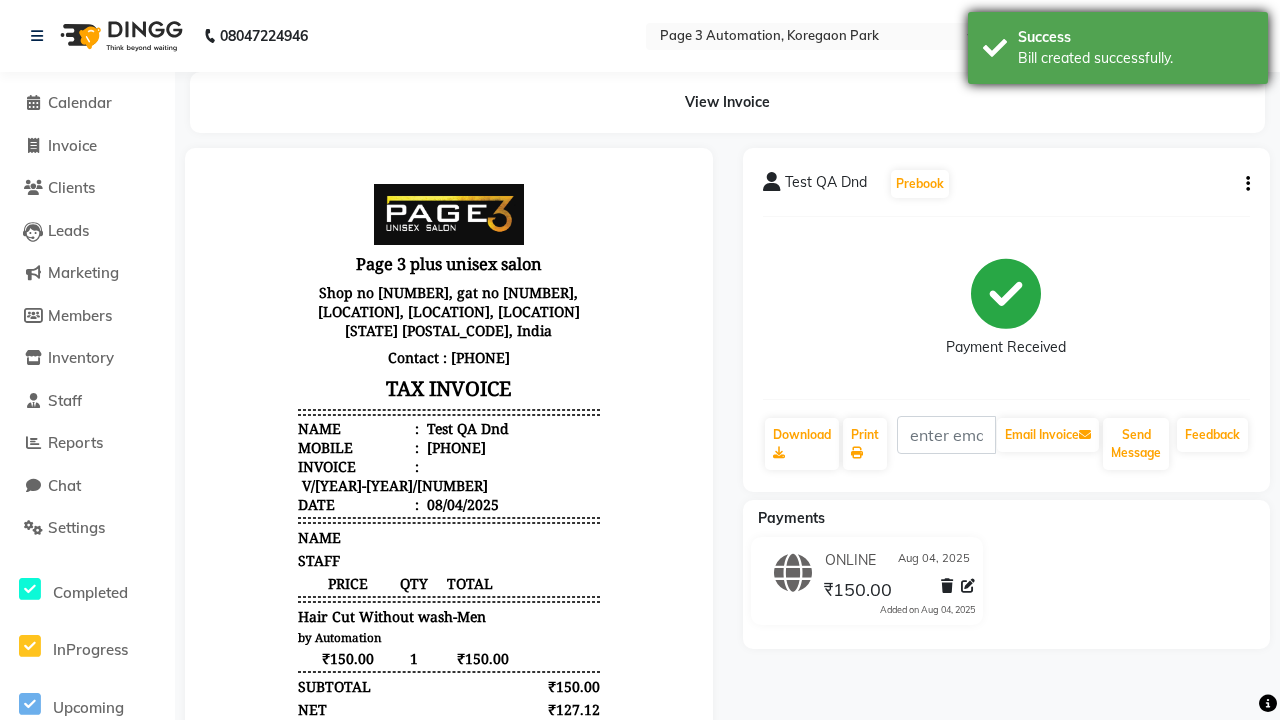 click on "Bill created successfully." at bounding box center (1135, 58) 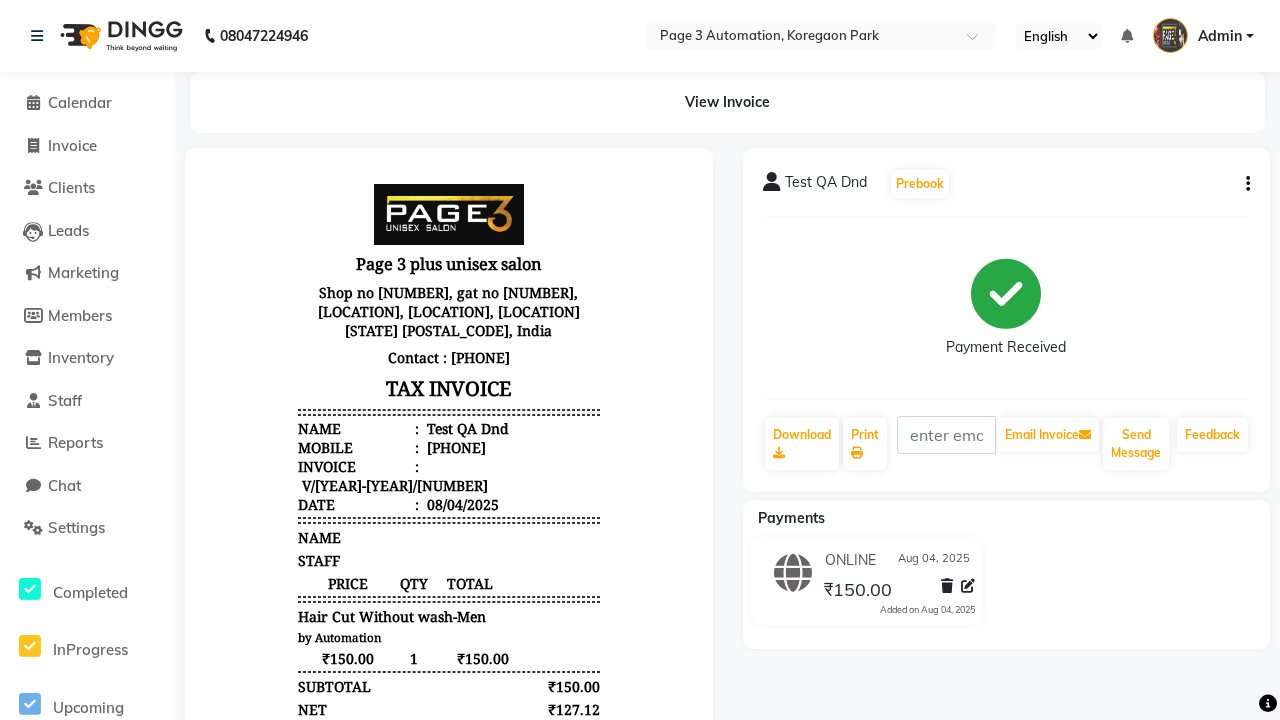 click 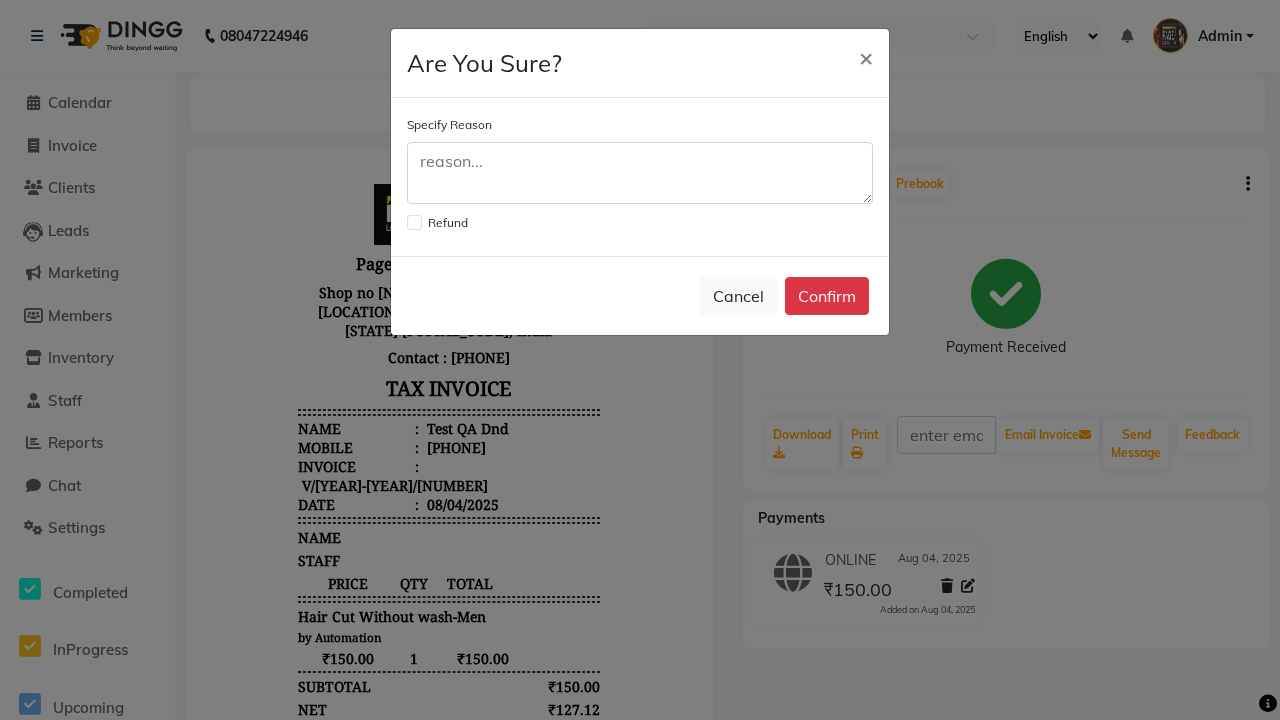 click 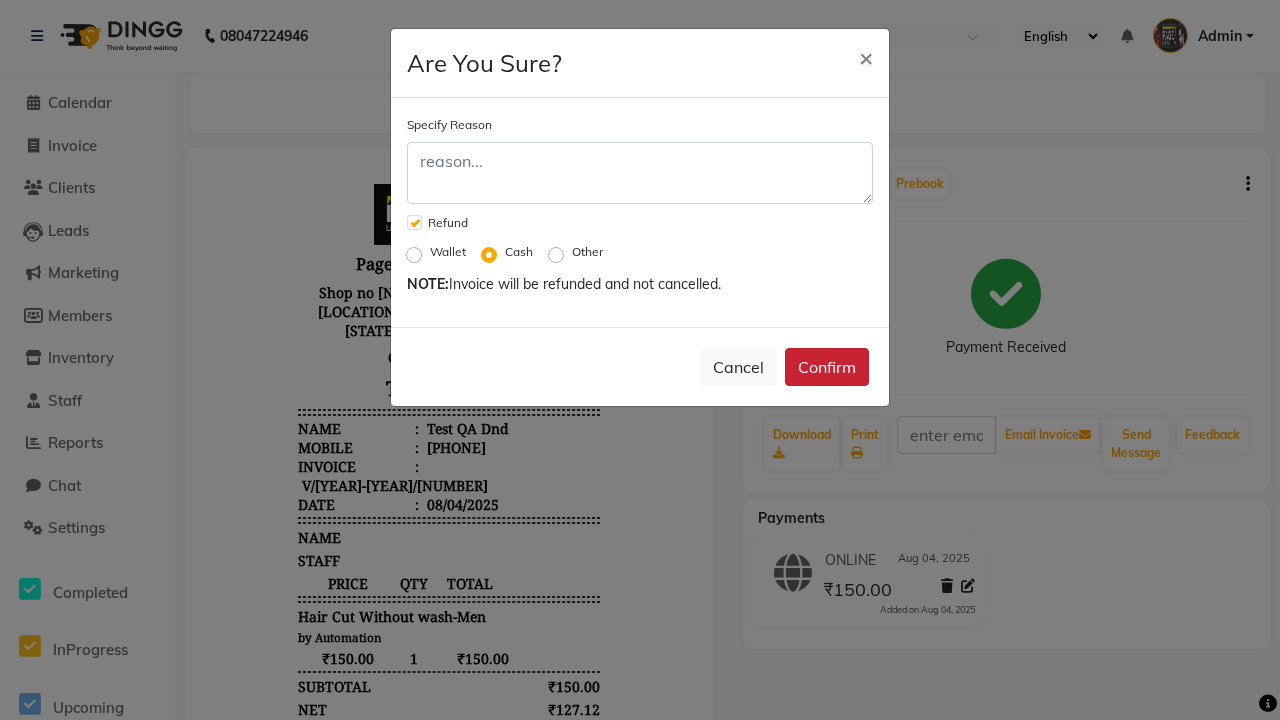 click on "Confirm" 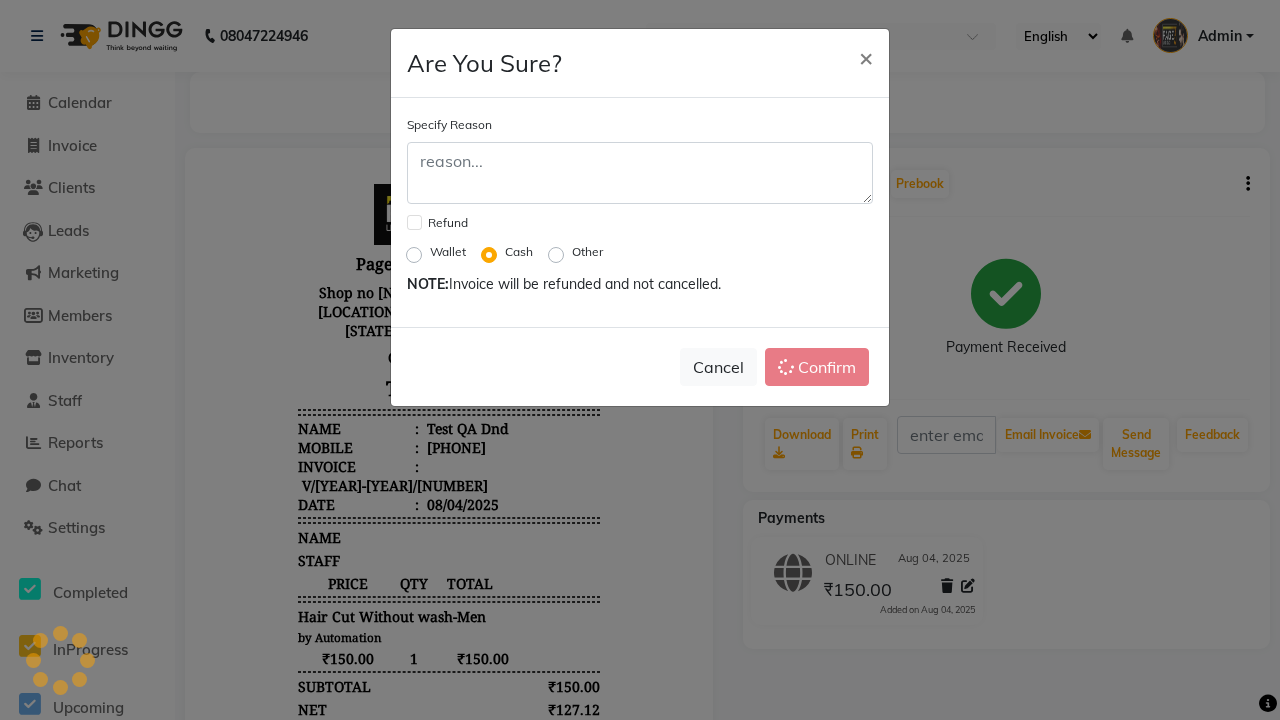 checkbox on "false" 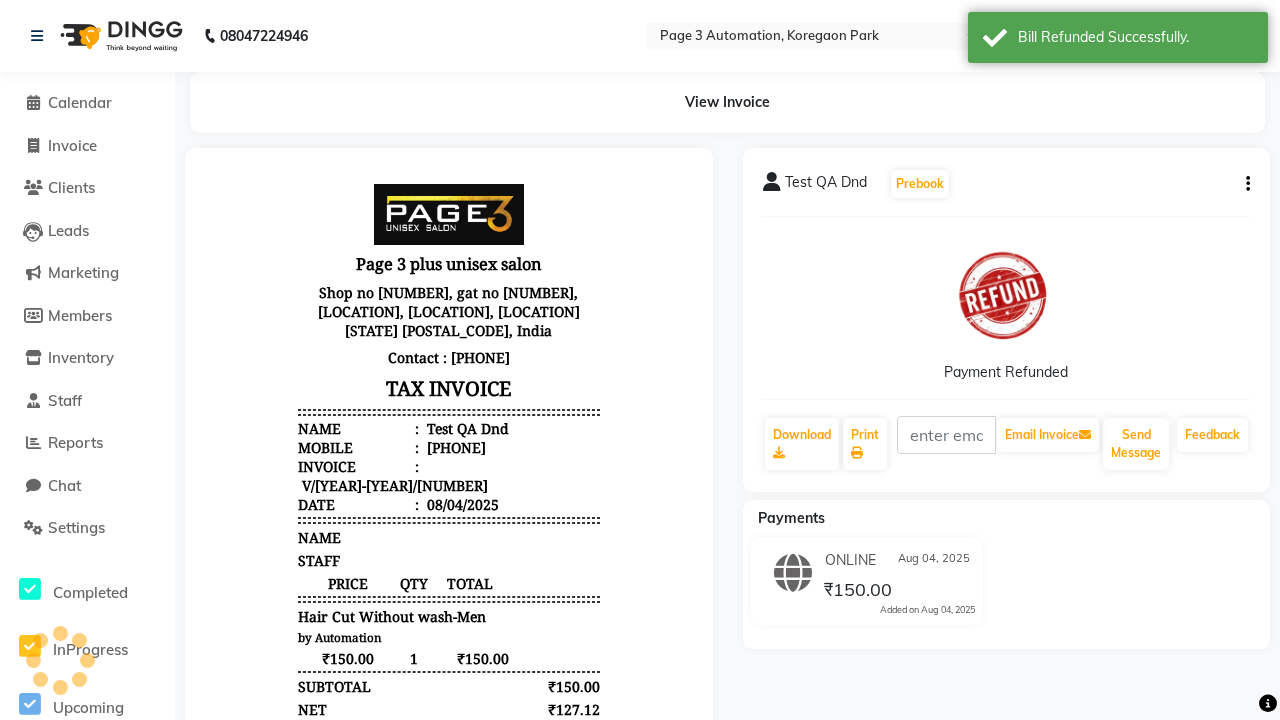 scroll, scrollTop: 0, scrollLeft: 5, axis: horizontal 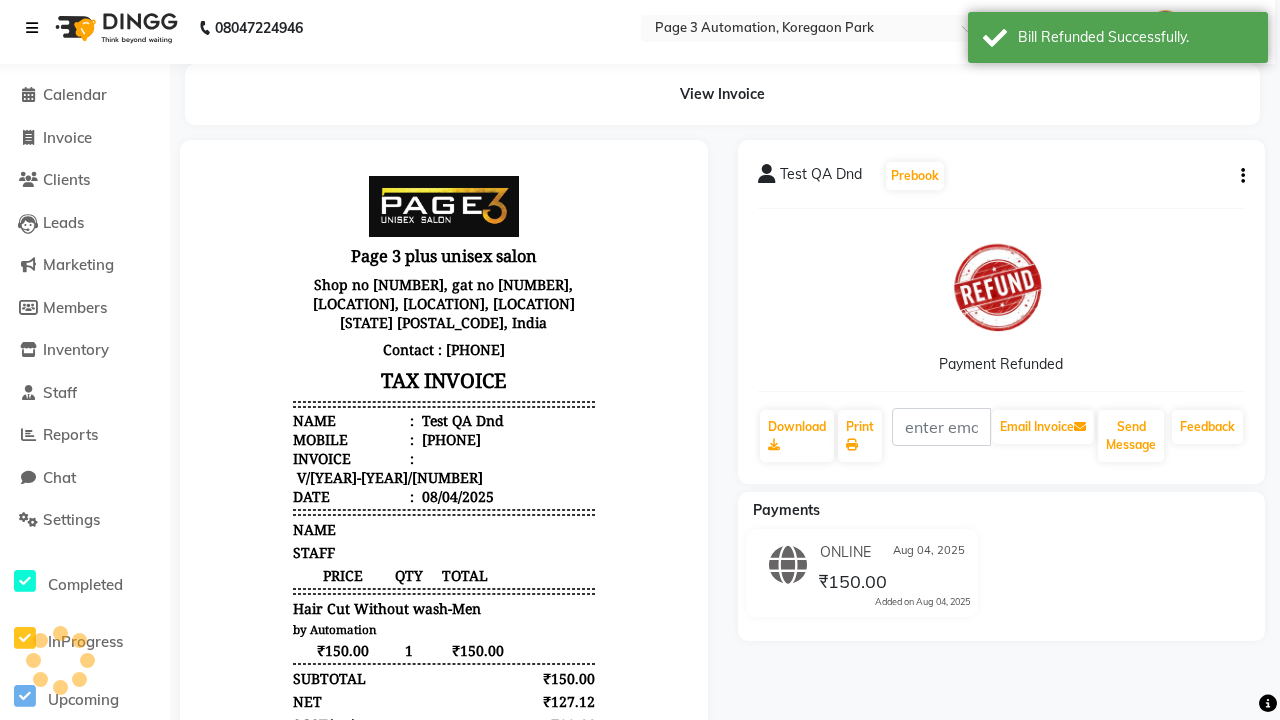 click at bounding box center [32, 28] 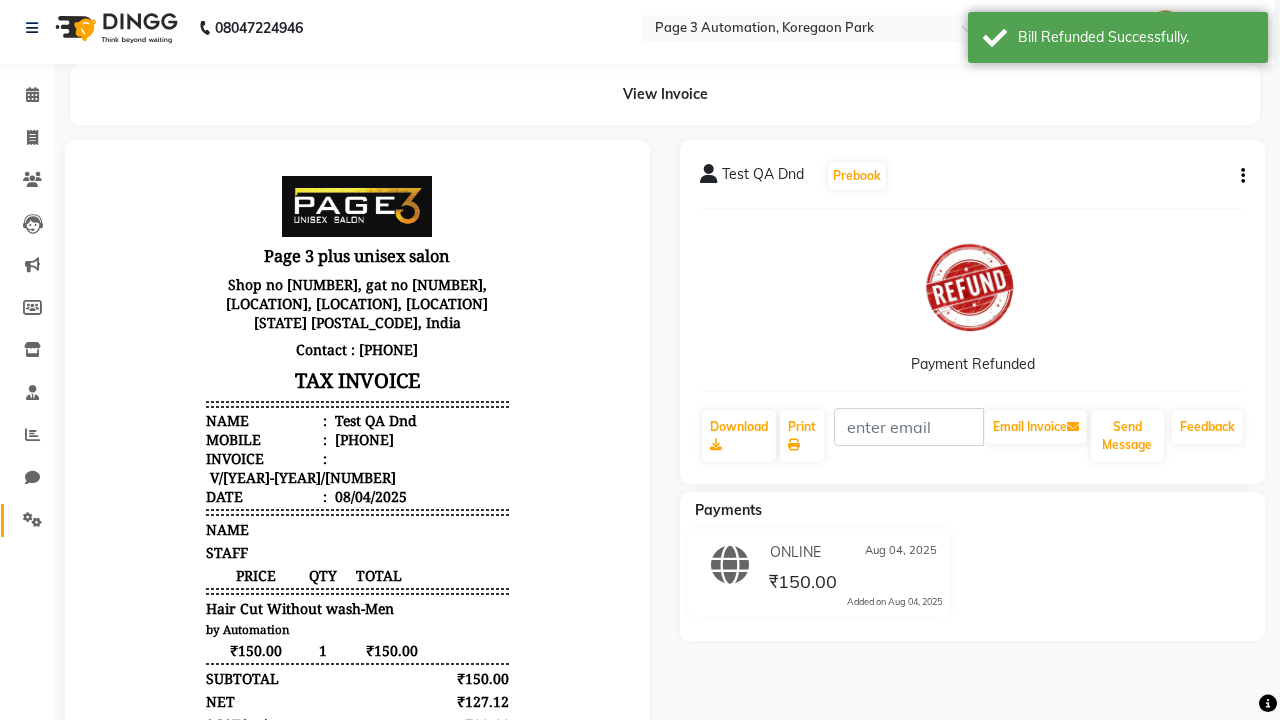 click 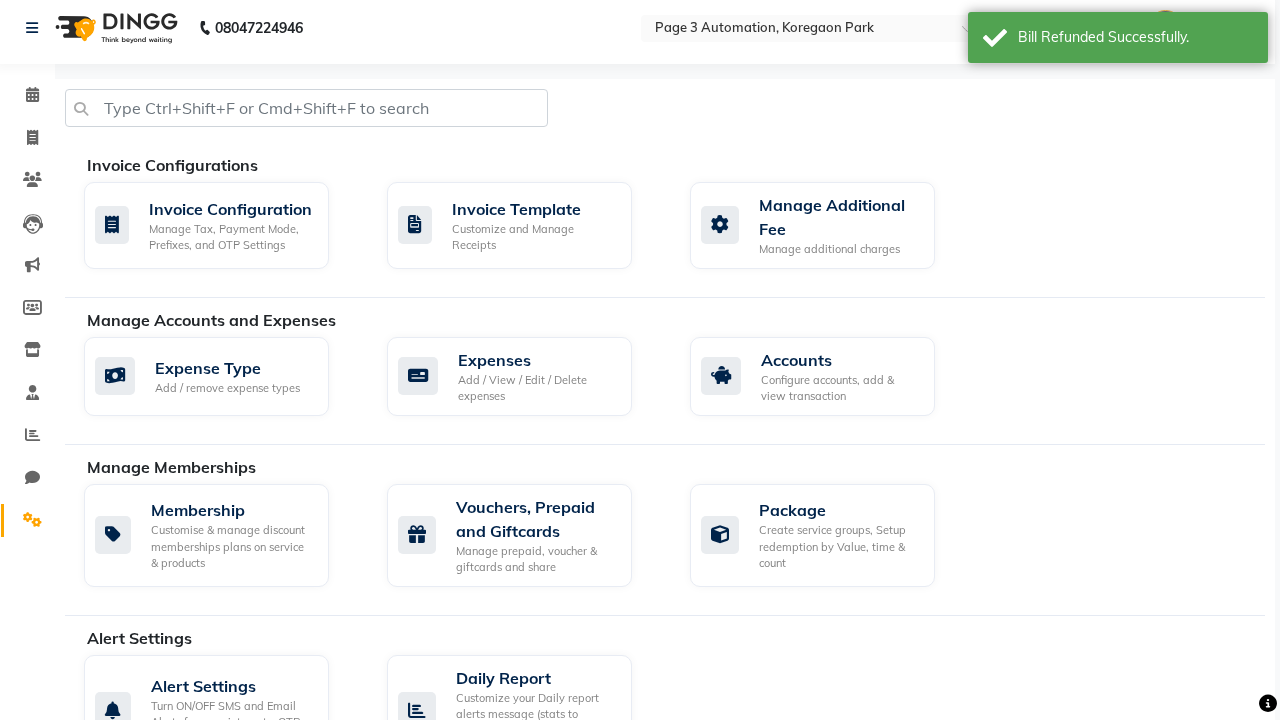 click on "Manage reset opening cash, change password." 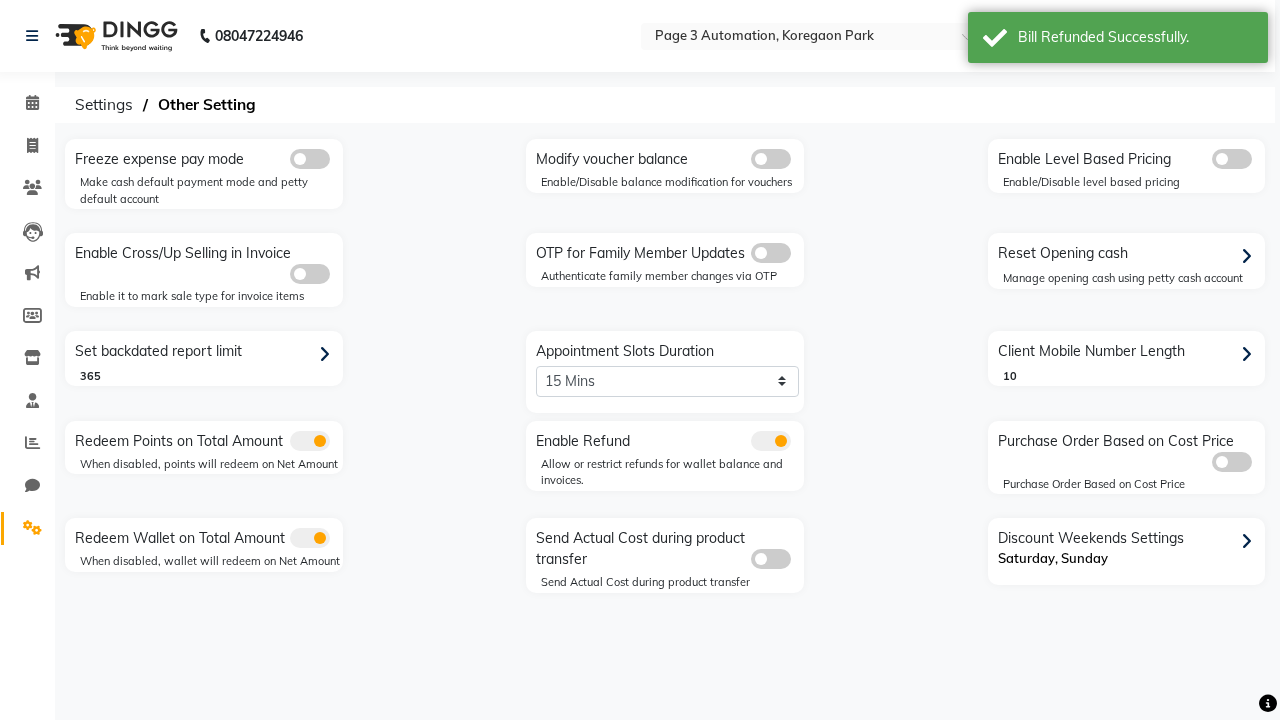 scroll, scrollTop: 0, scrollLeft: 0, axis: both 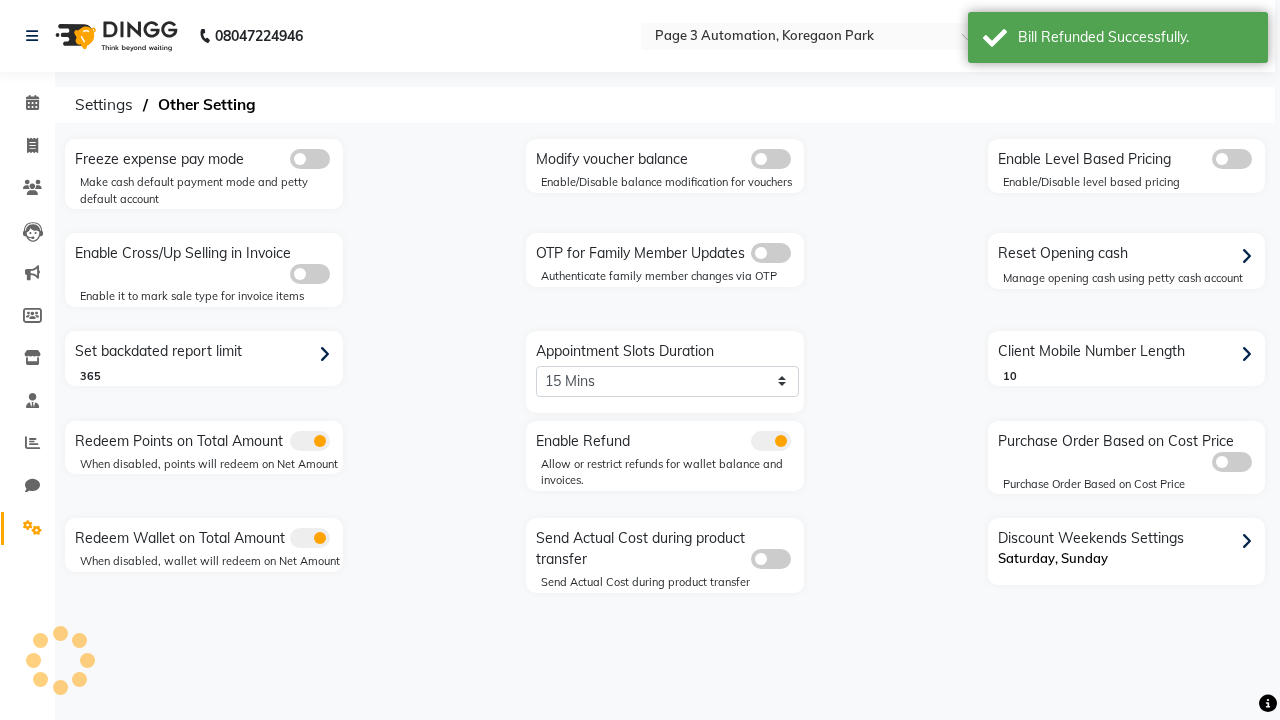 click on "Reset Opening cash" 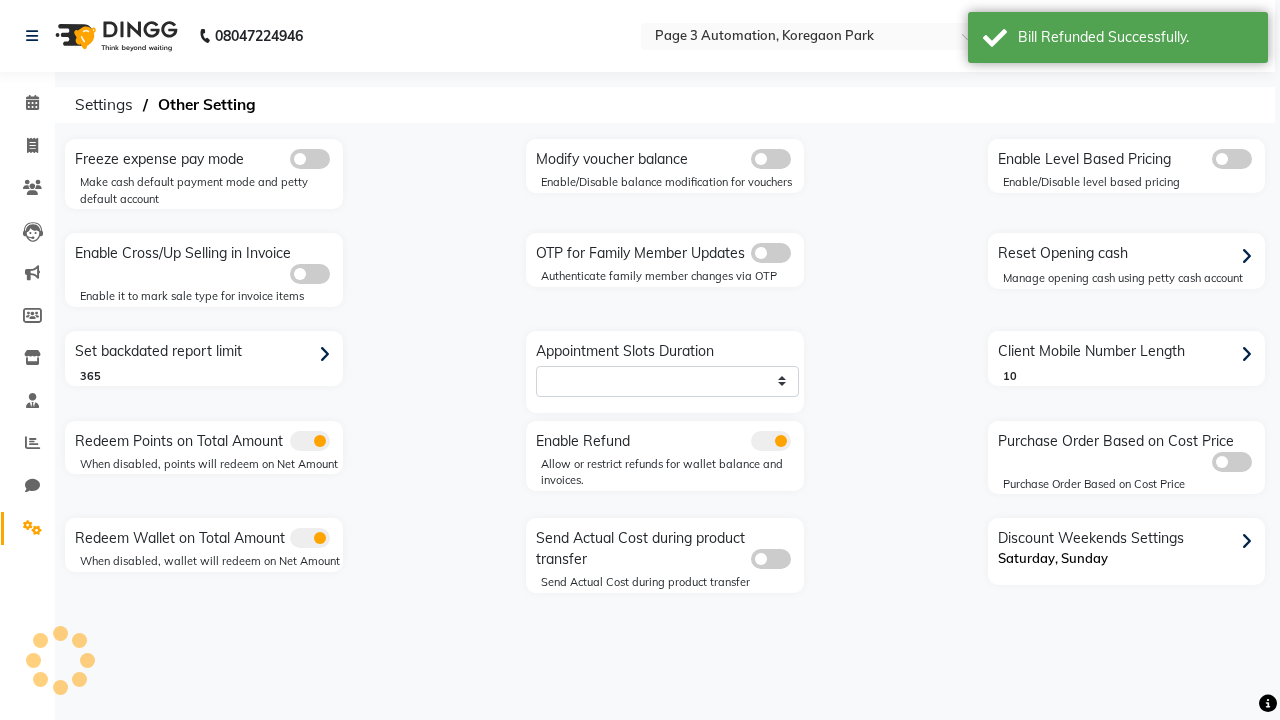 select on "1486" 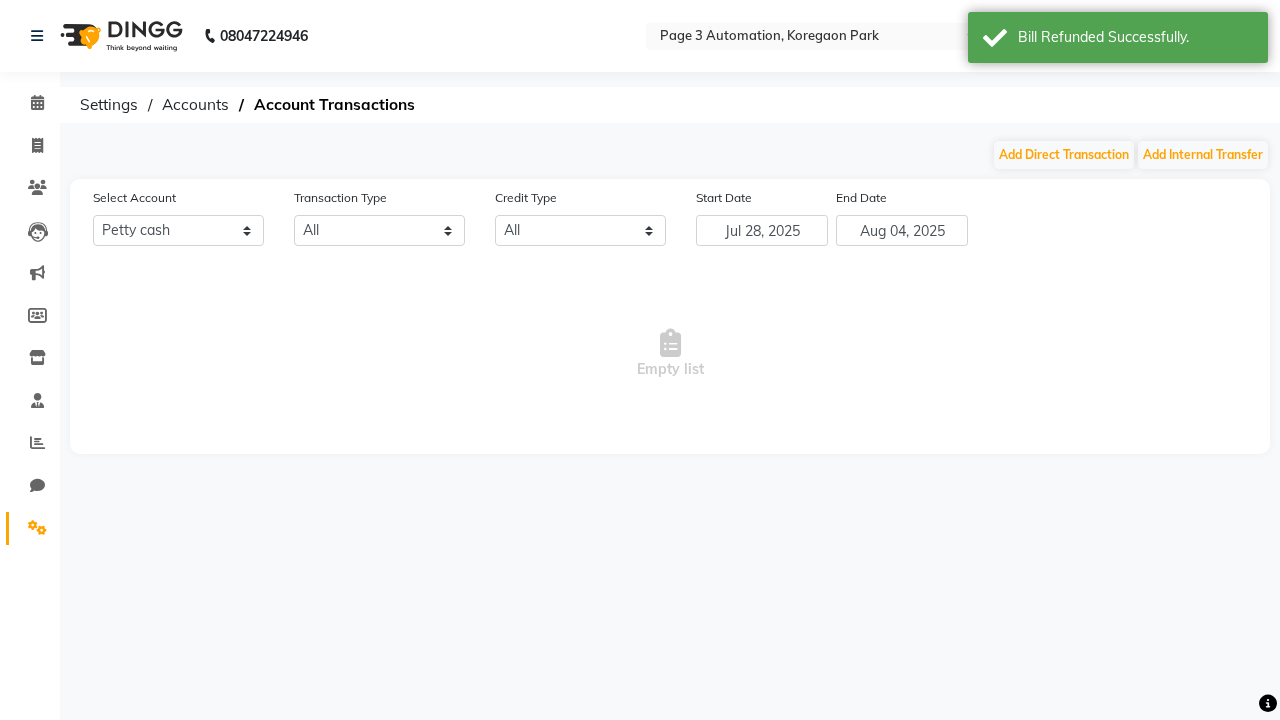 scroll, scrollTop: 0, scrollLeft: 0, axis: both 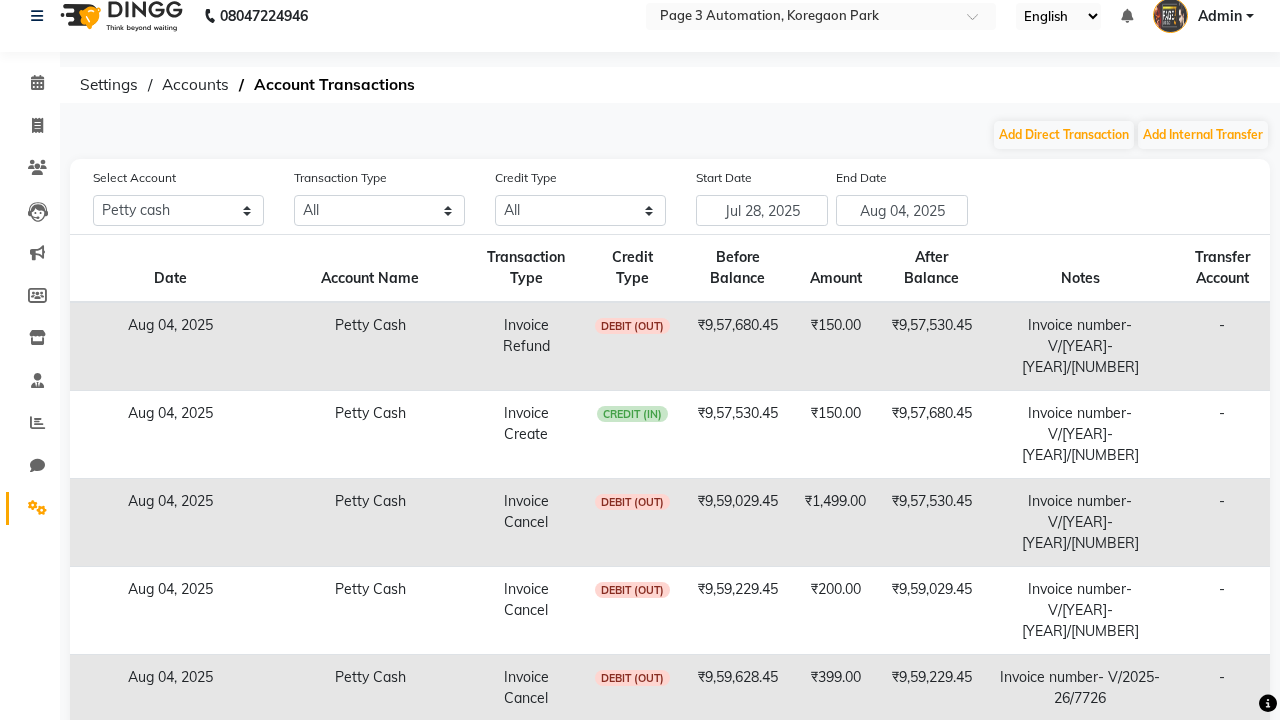 click on "Admin" at bounding box center (1220, 16) 